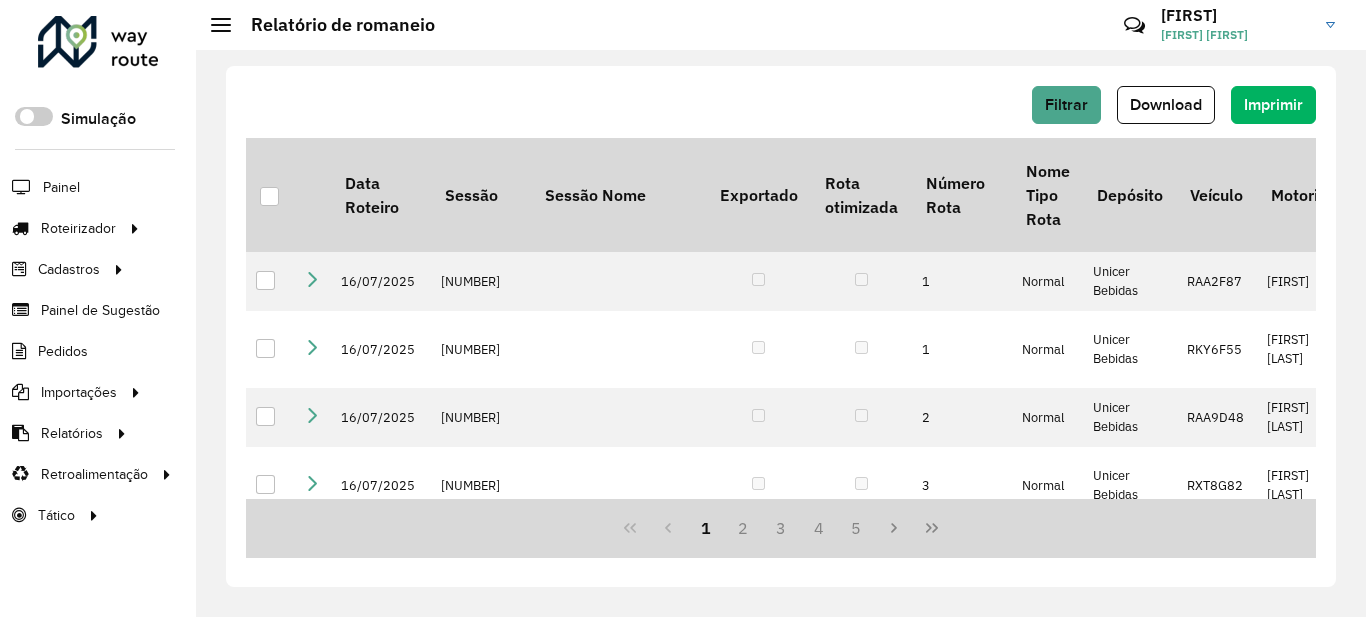 scroll, scrollTop: 0, scrollLeft: 0, axis: both 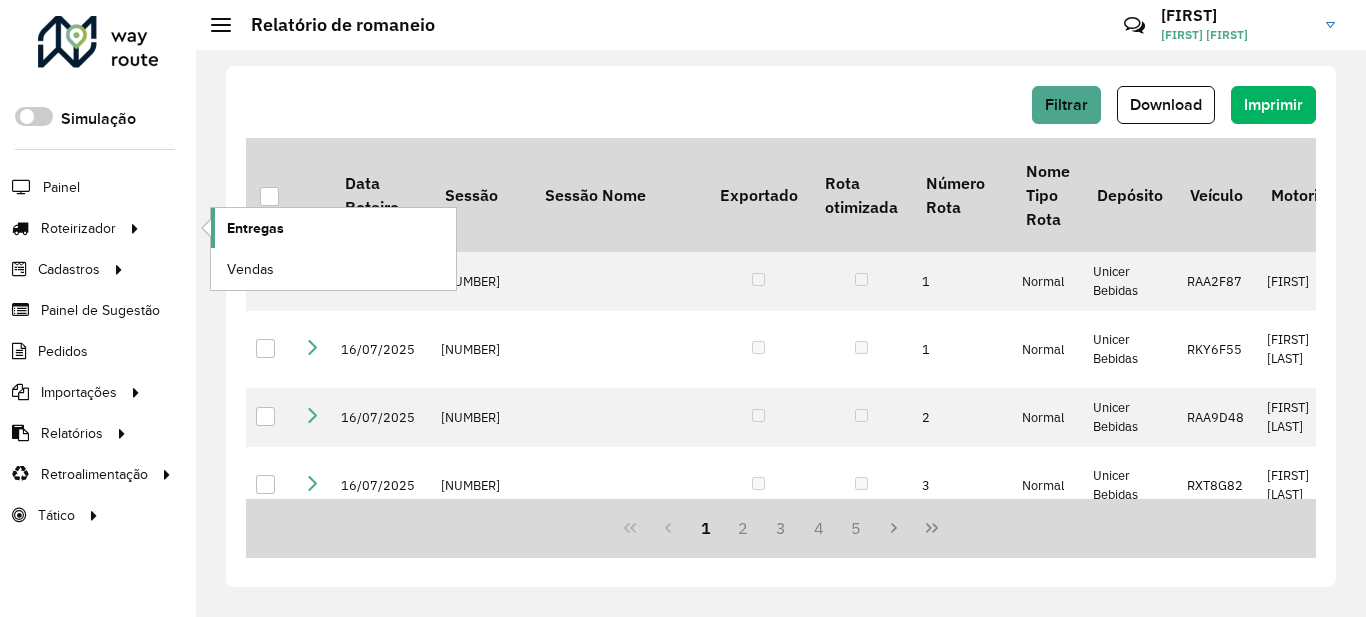 click on "Entregas" 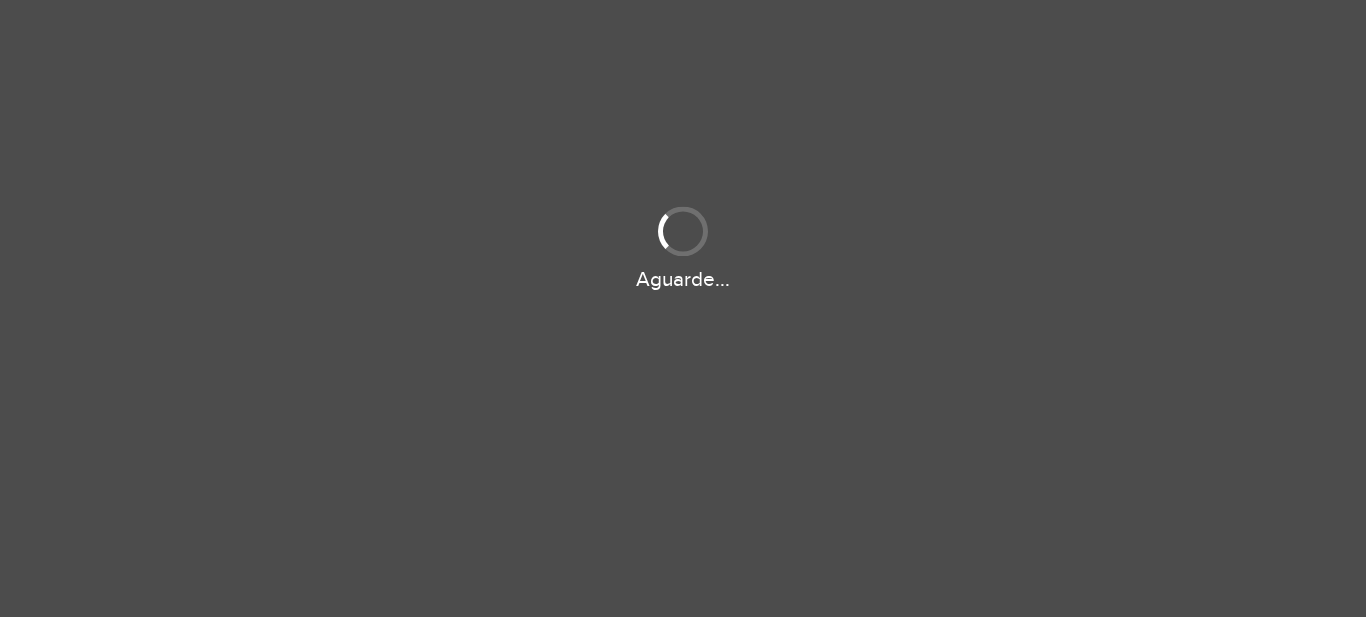 scroll, scrollTop: 0, scrollLeft: 0, axis: both 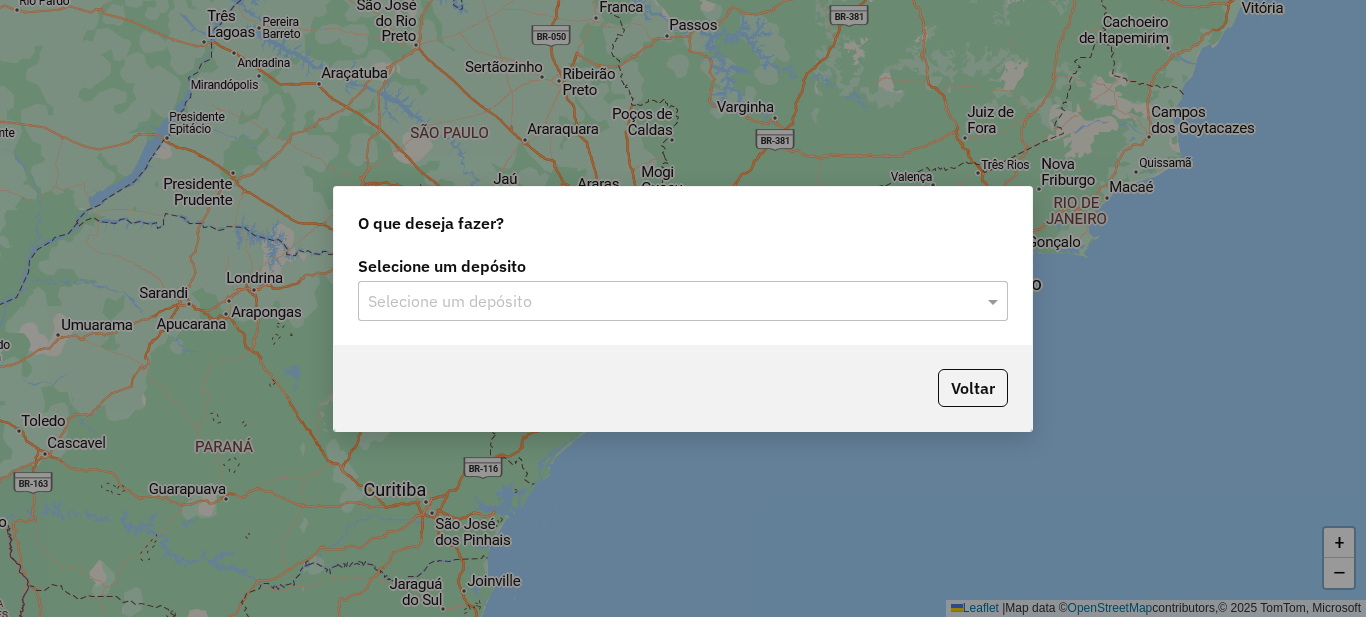 click 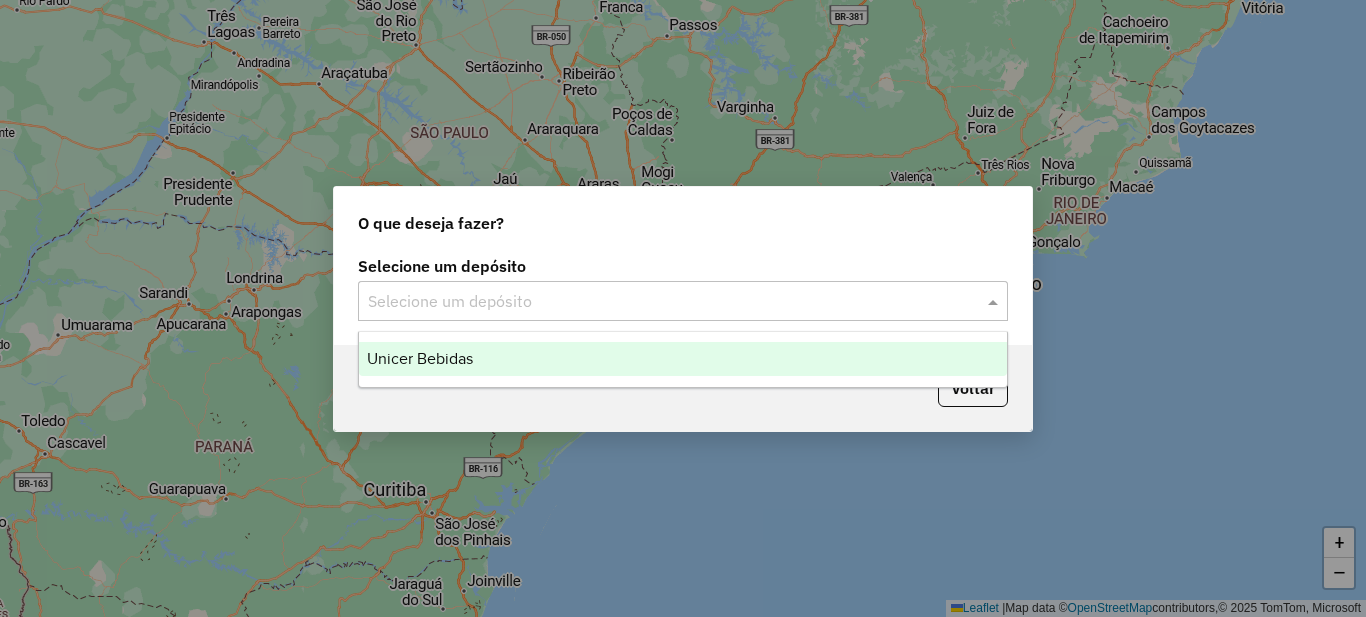 click on "Unicer Bebidas" at bounding box center (683, 359) 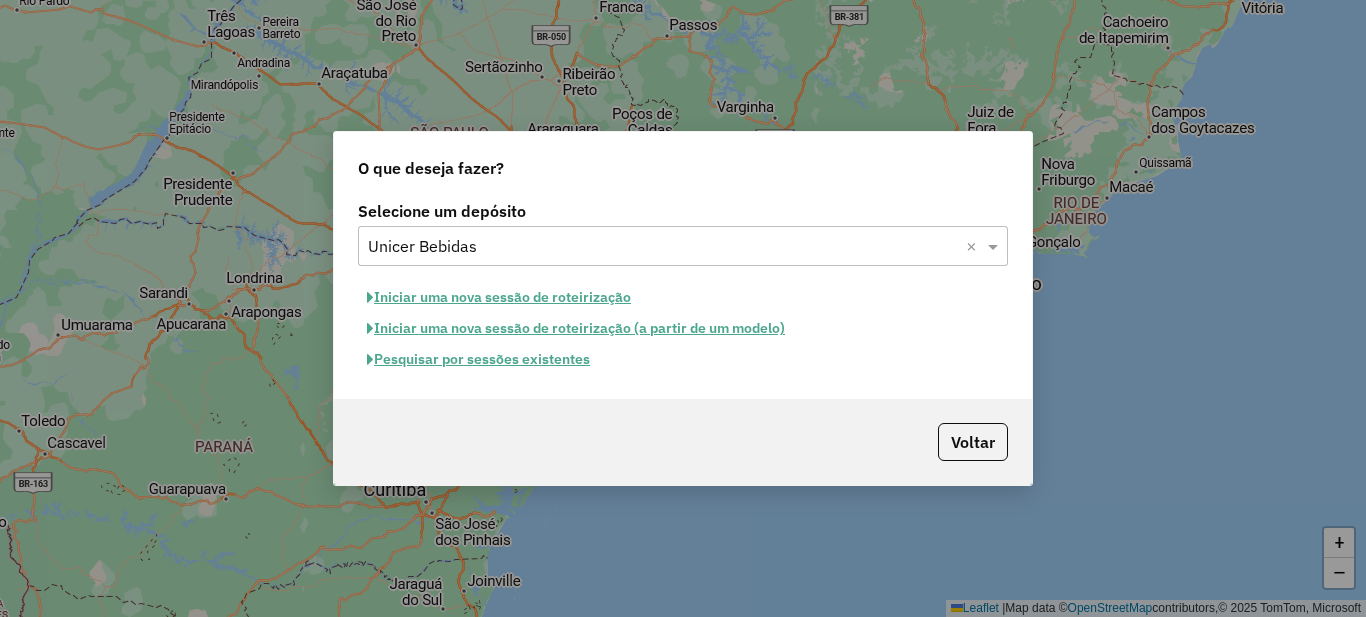 click on "Pesquisar por sessões existentes" 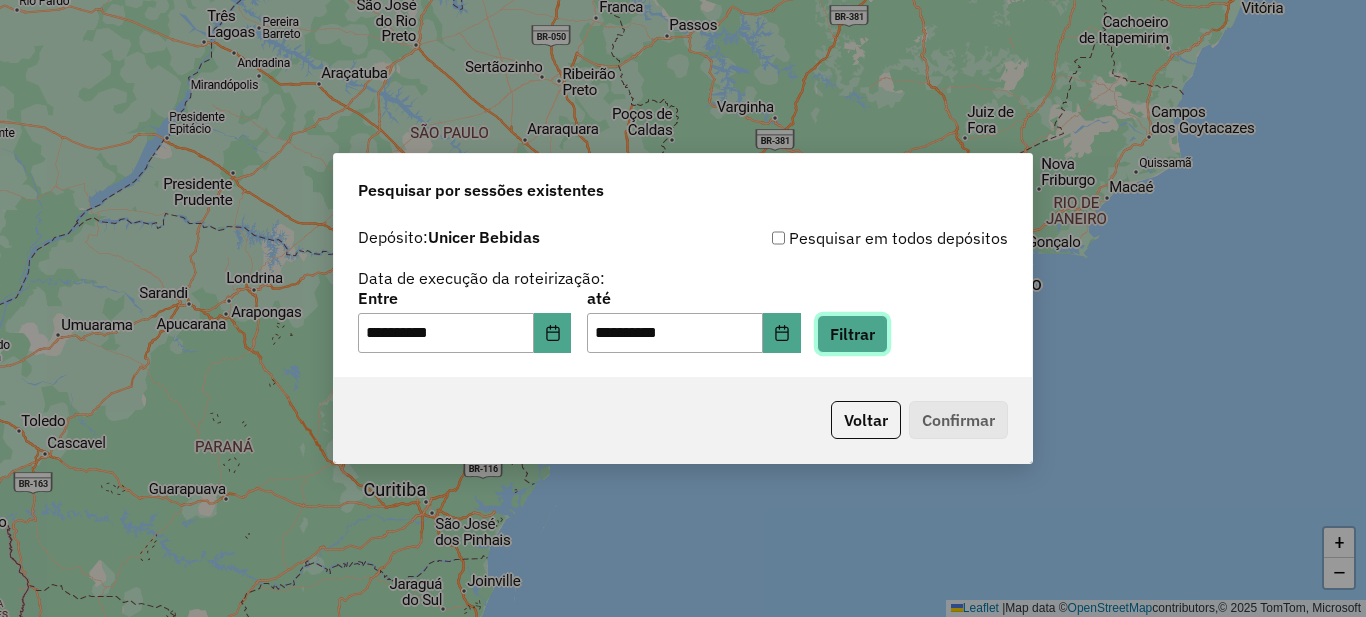 click on "Filtrar" 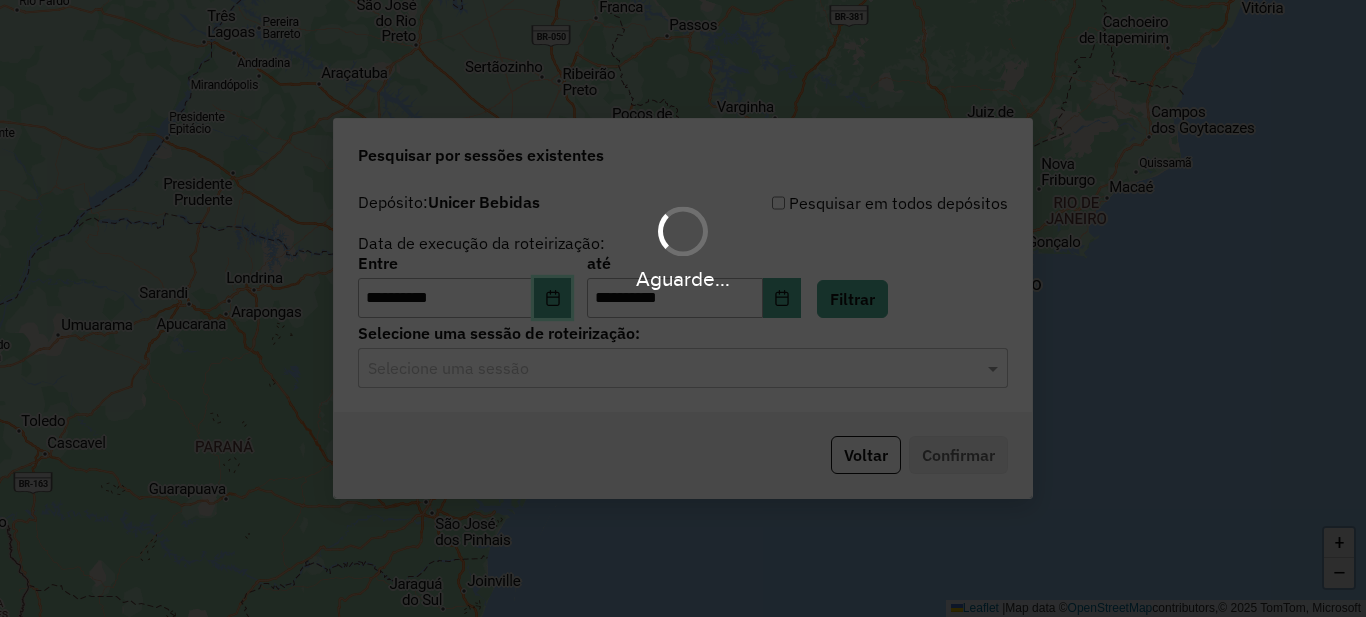 click 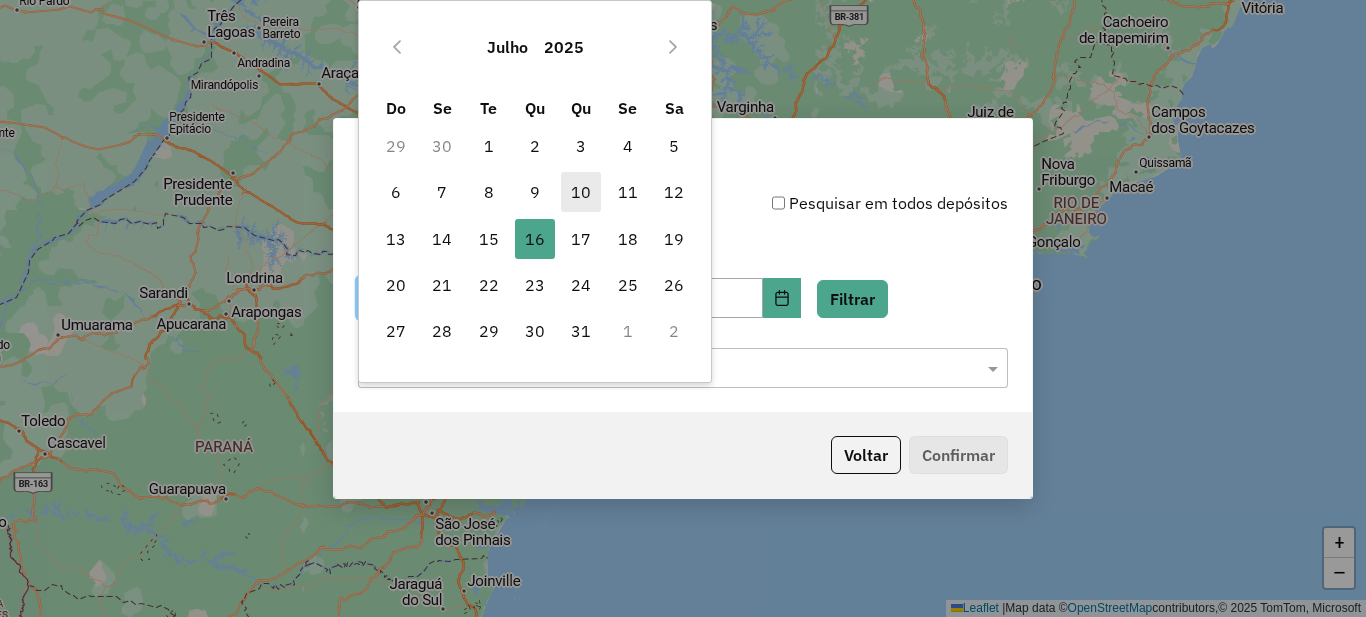 click on "10" at bounding box center (581, 192) 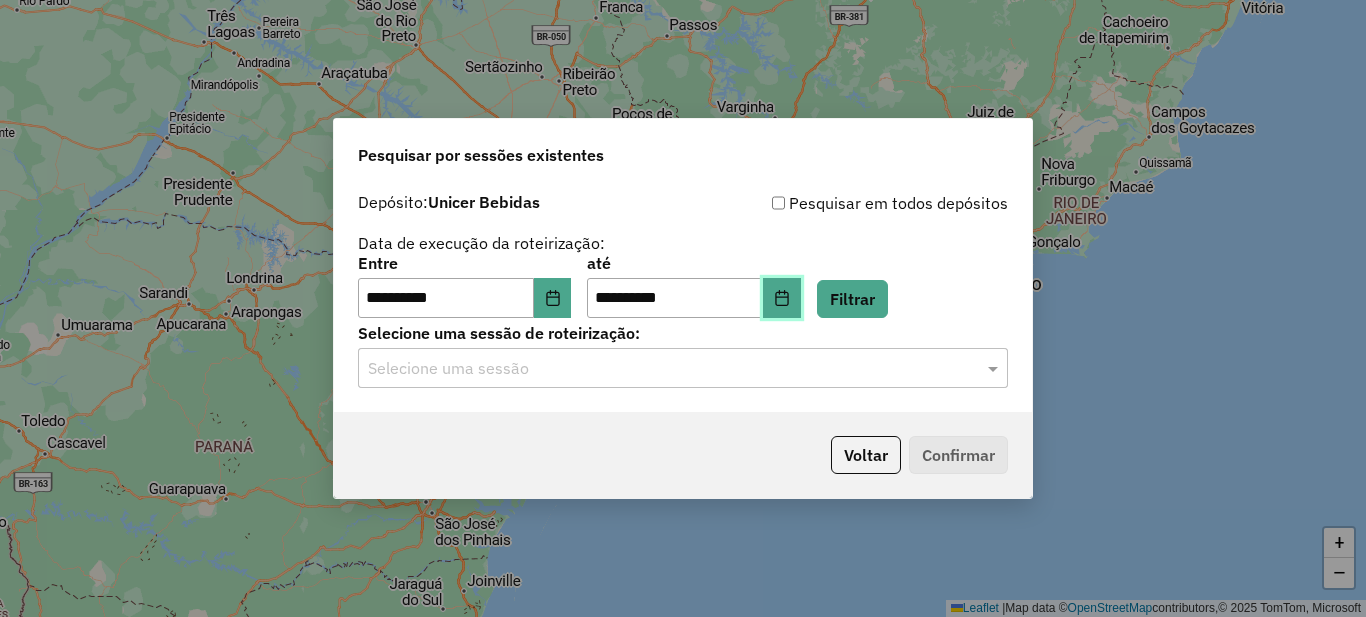 click at bounding box center [782, 298] 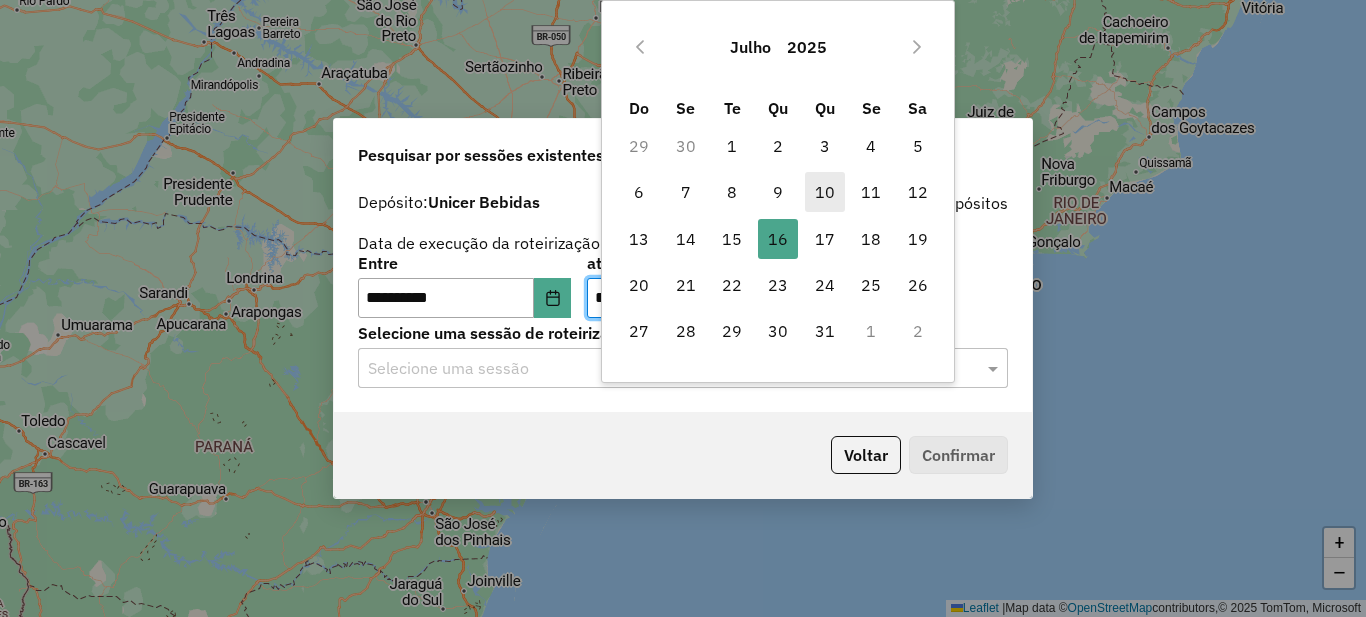click on "10" at bounding box center (825, 192) 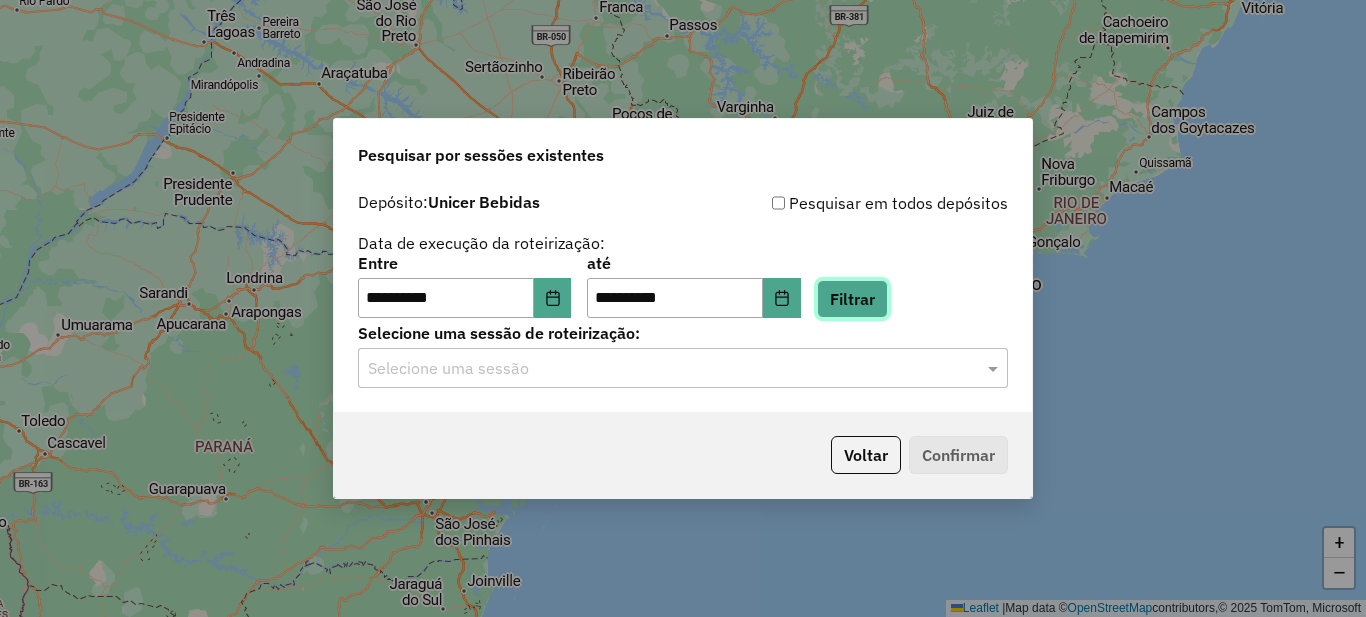 click on "Filtrar" 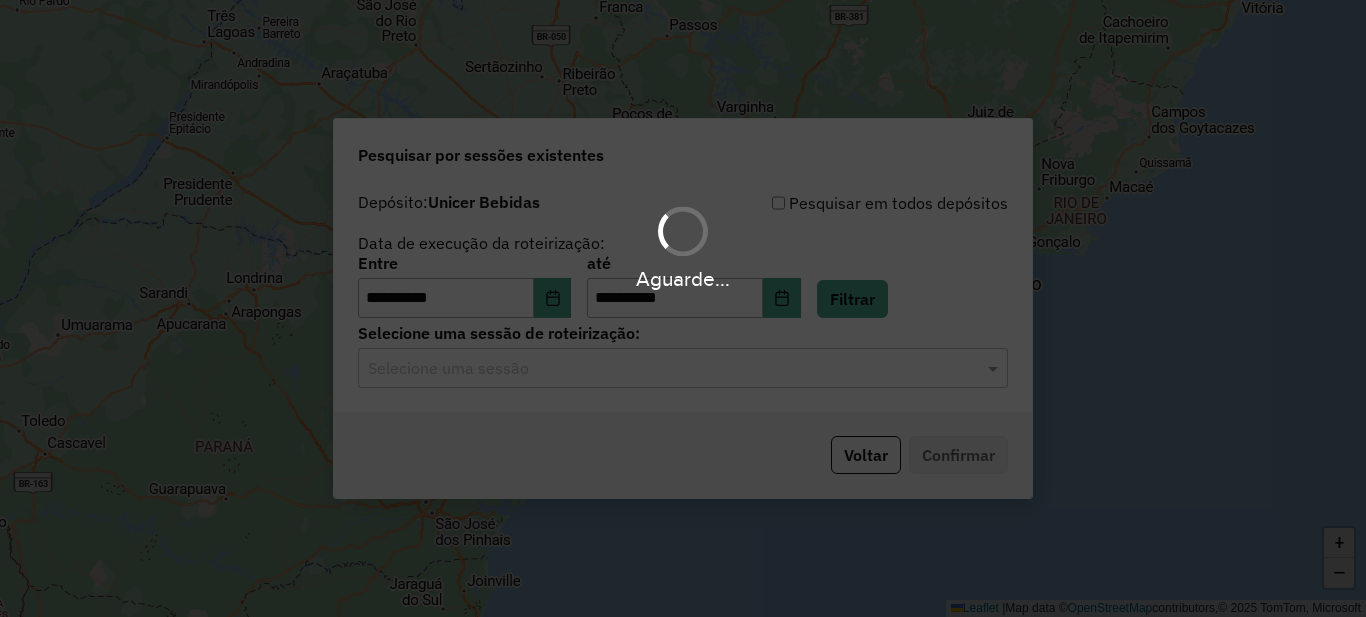 click on "**********" at bounding box center (683, 308) 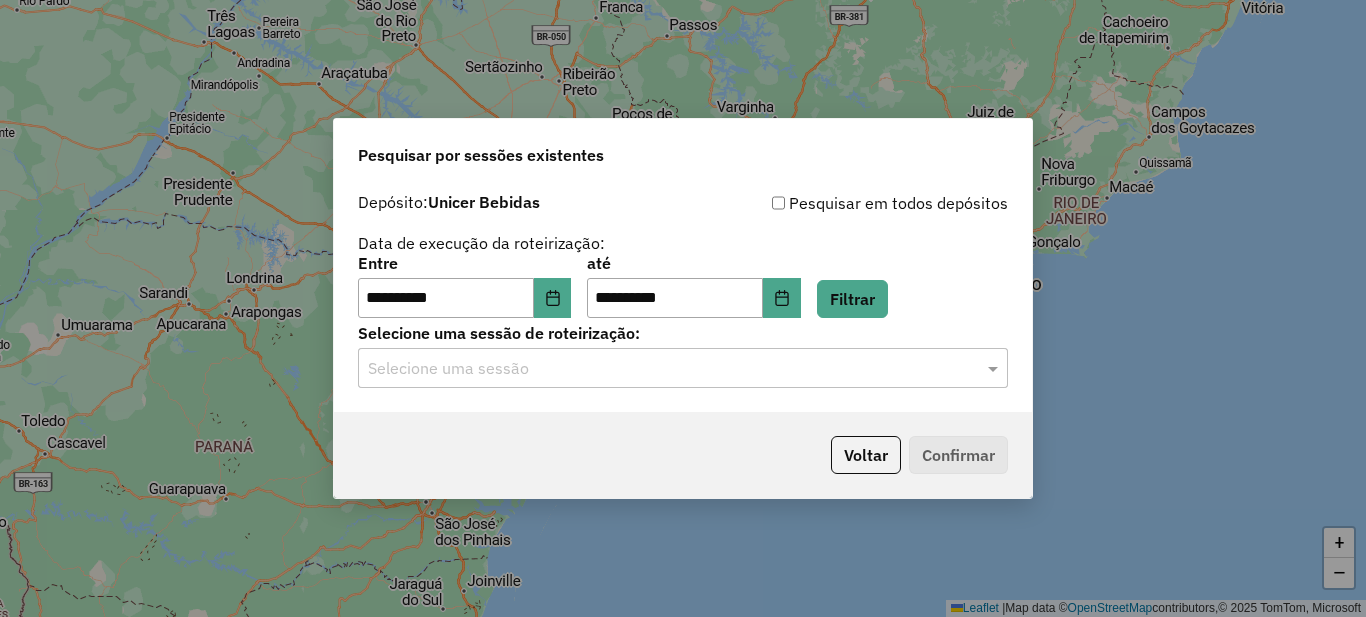 click on "Selecione uma sessão" 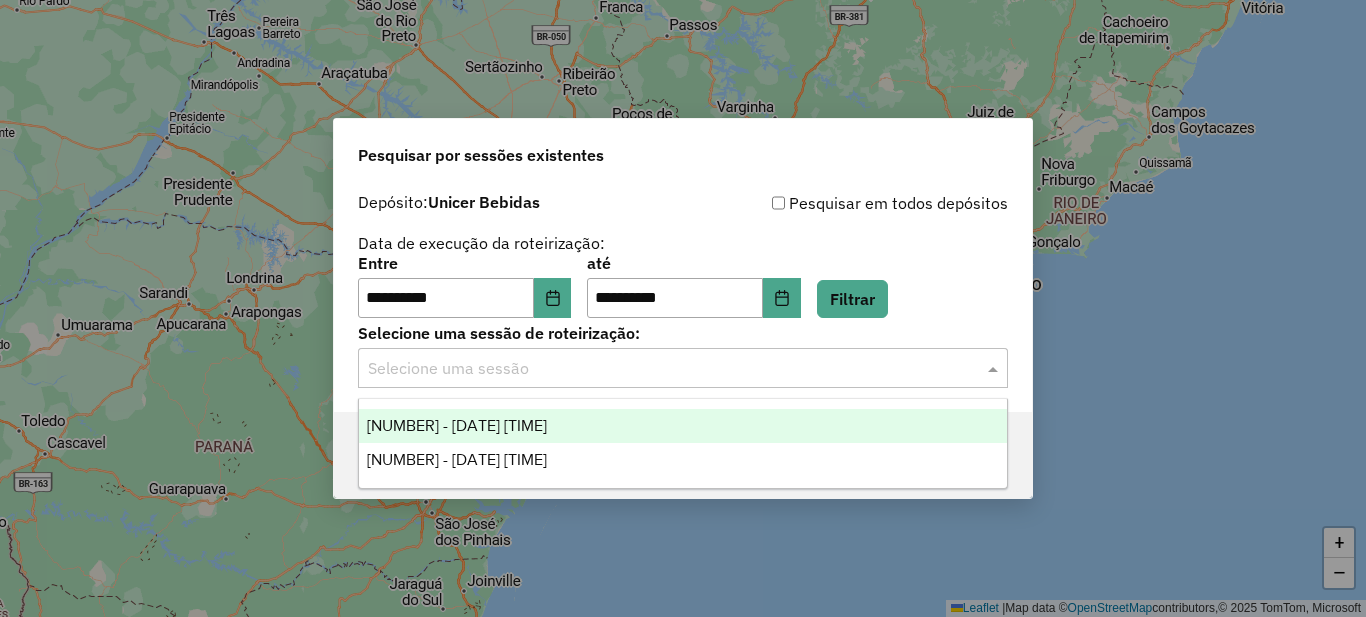 click on "962966 - 10/07/2025 18:01" at bounding box center (457, 425) 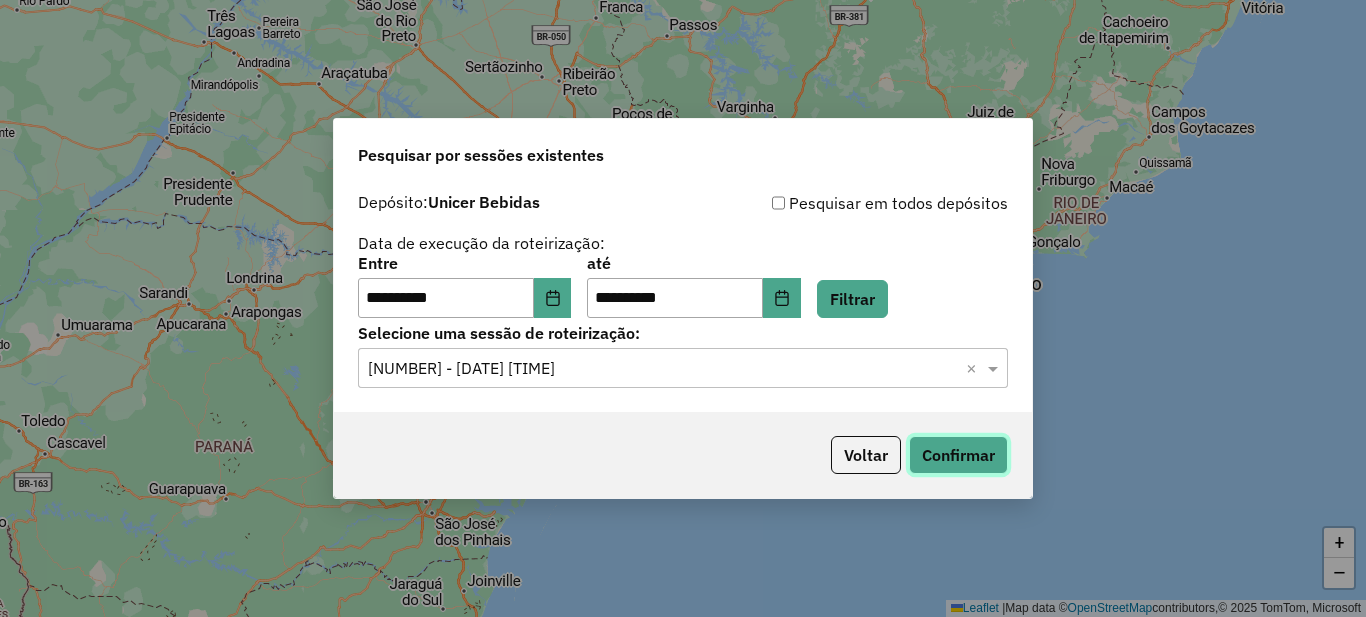 click on "Confirmar" 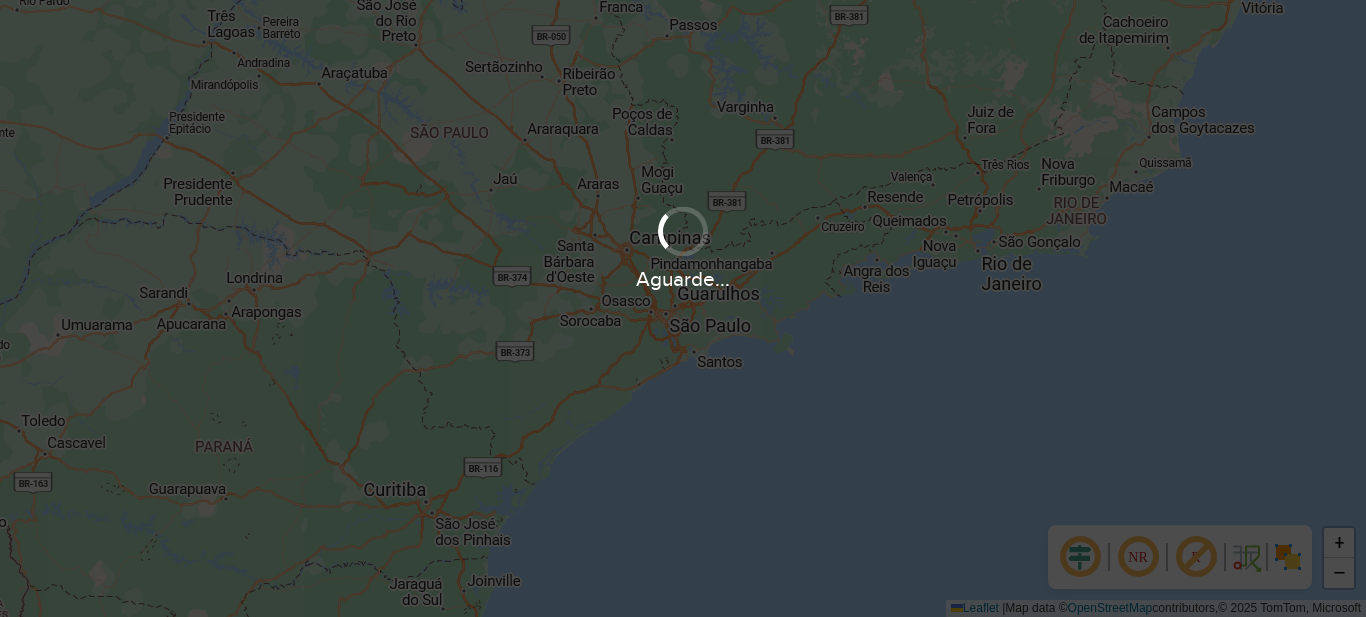 scroll, scrollTop: 0, scrollLeft: 0, axis: both 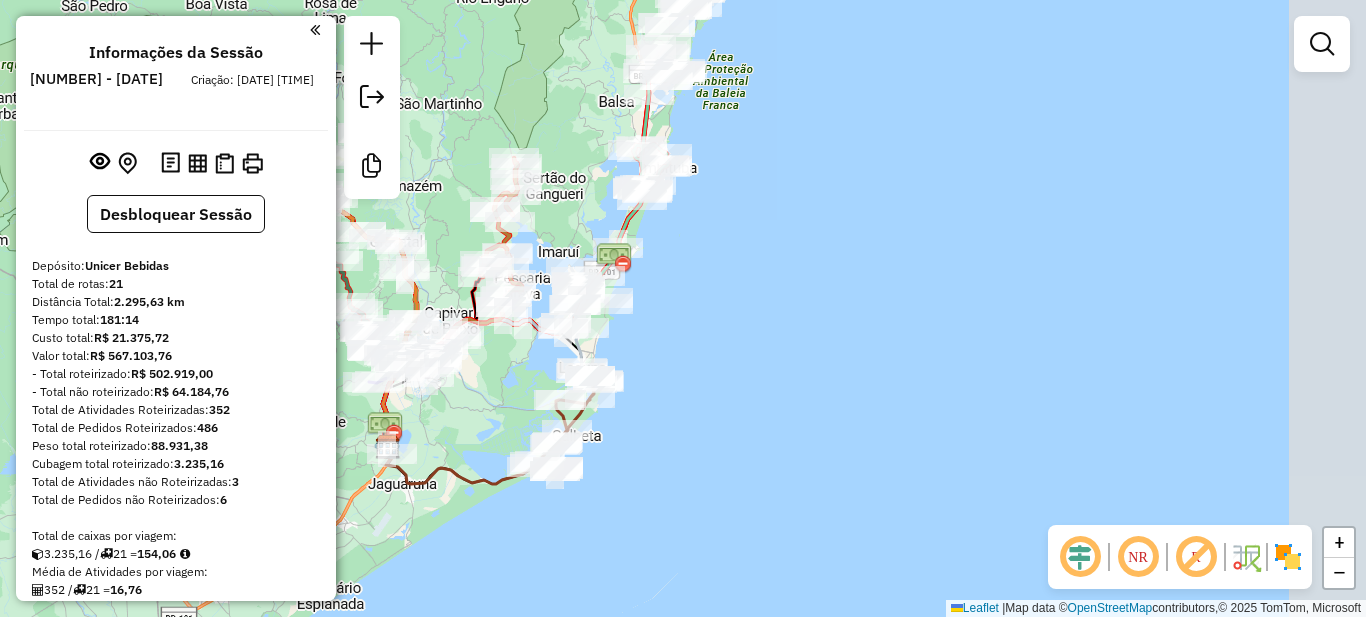 drag, startPoint x: 1023, startPoint y: 142, endPoint x: 664, endPoint y: 286, distance: 386.80356 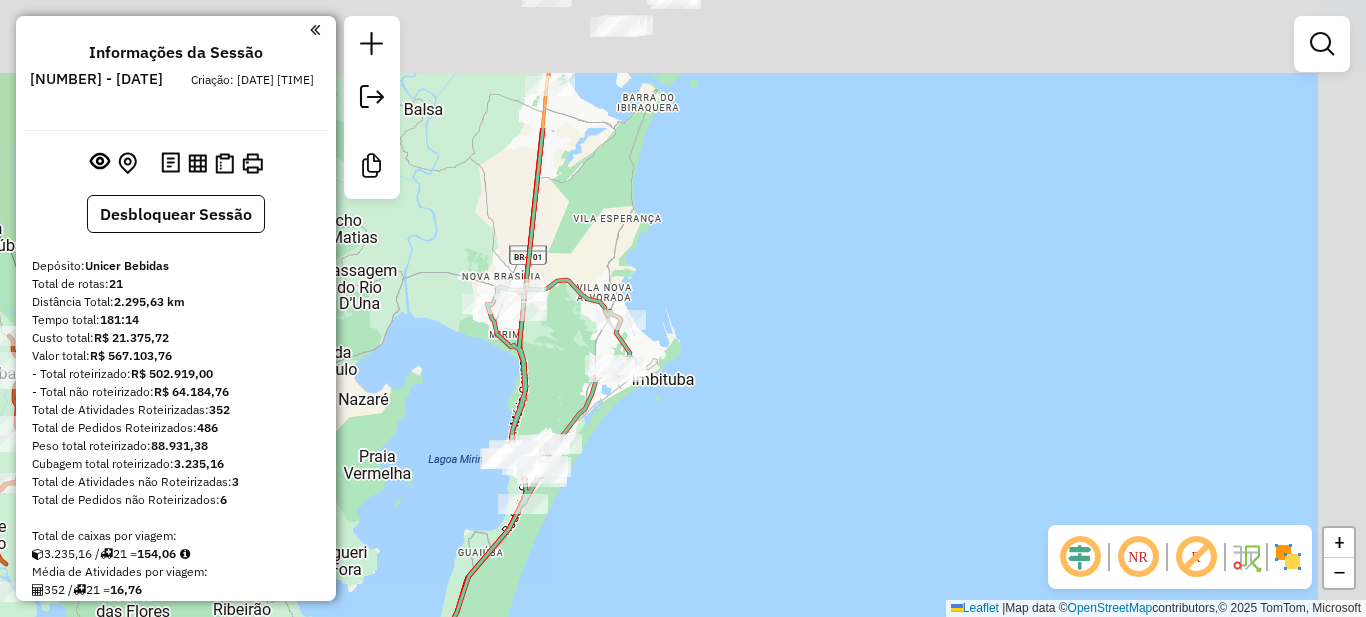 drag, startPoint x: 793, startPoint y: 128, endPoint x: 534, endPoint y: 496, distance: 450.00555 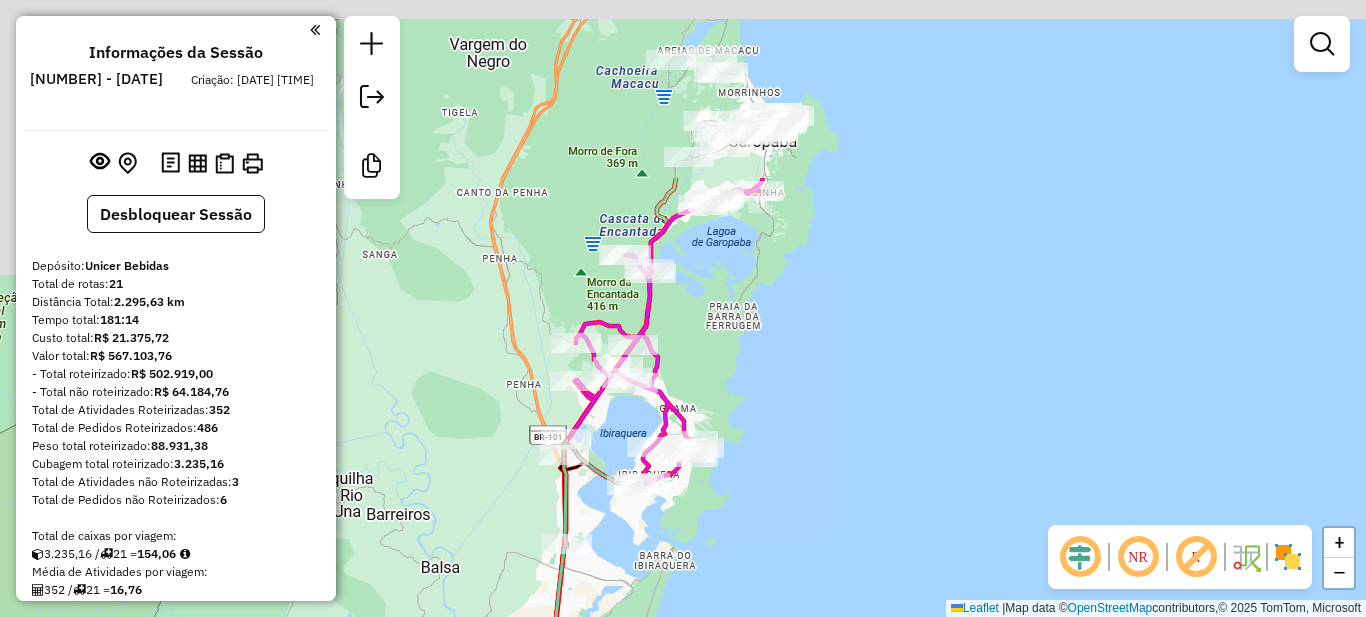 drag, startPoint x: 726, startPoint y: 492, endPoint x: 745, endPoint y: 576, distance: 86.12201 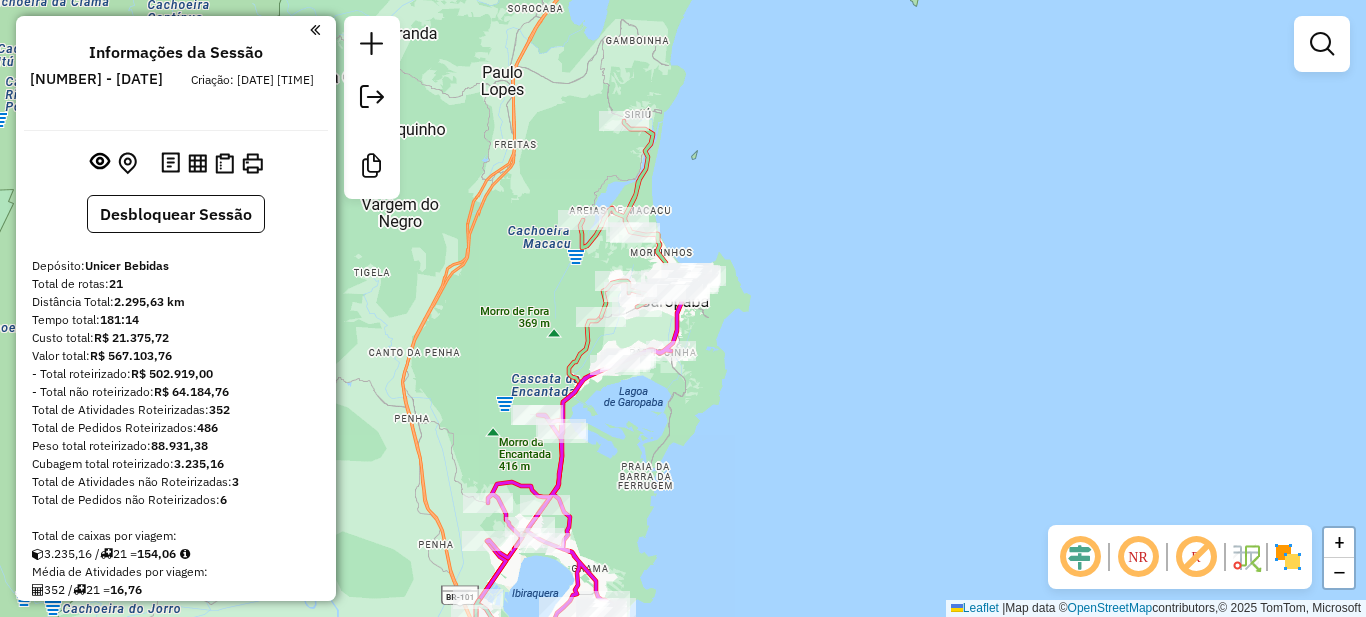drag, startPoint x: 864, startPoint y: 223, endPoint x: 683, endPoint y: 375, distance: 236.35777 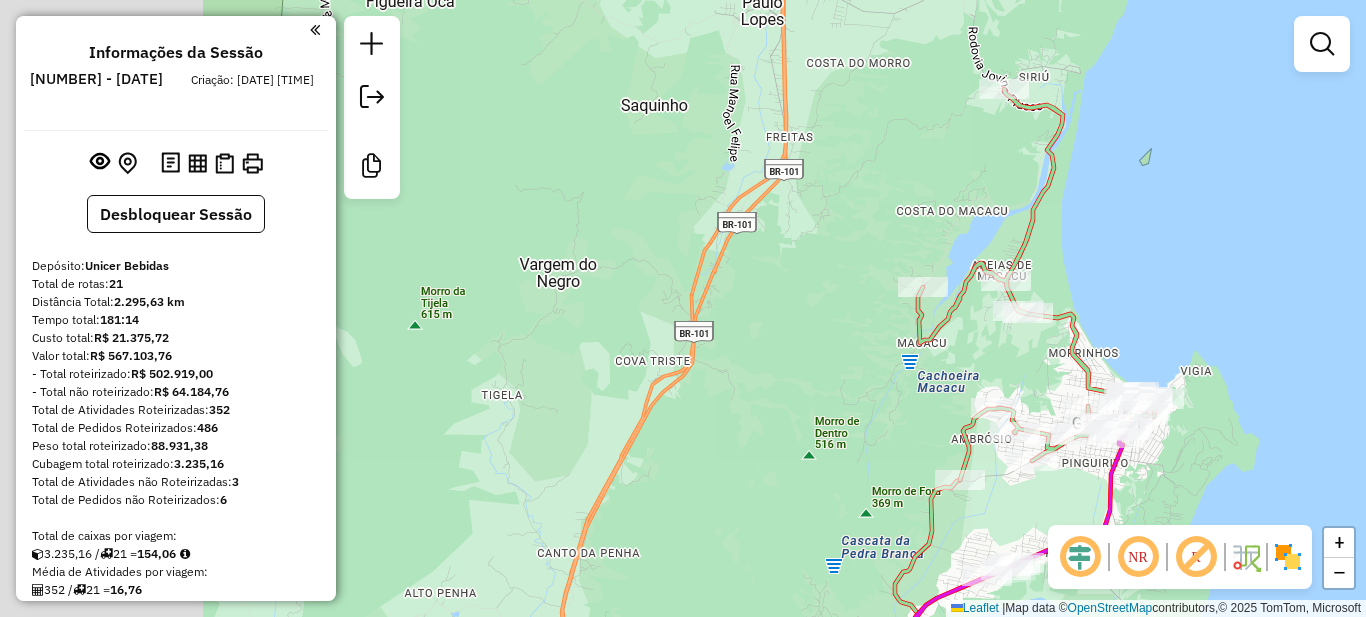 drag, startPoint x: 515, startPoint y: 171, endPoint x: 1171, endPoint y: 284, distance: 665.6613 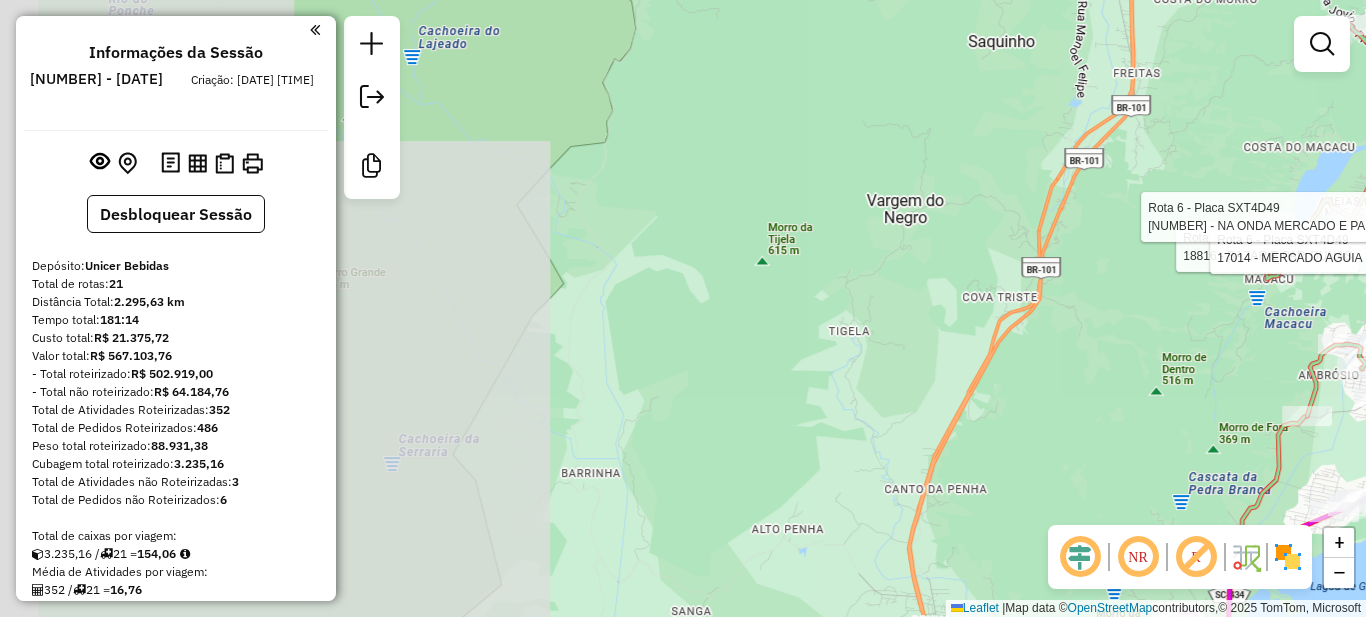 drag, startPoint x: 789, startPoint y: 420, endPoint x: 831, endPoint y: 195, distance: 228.88643 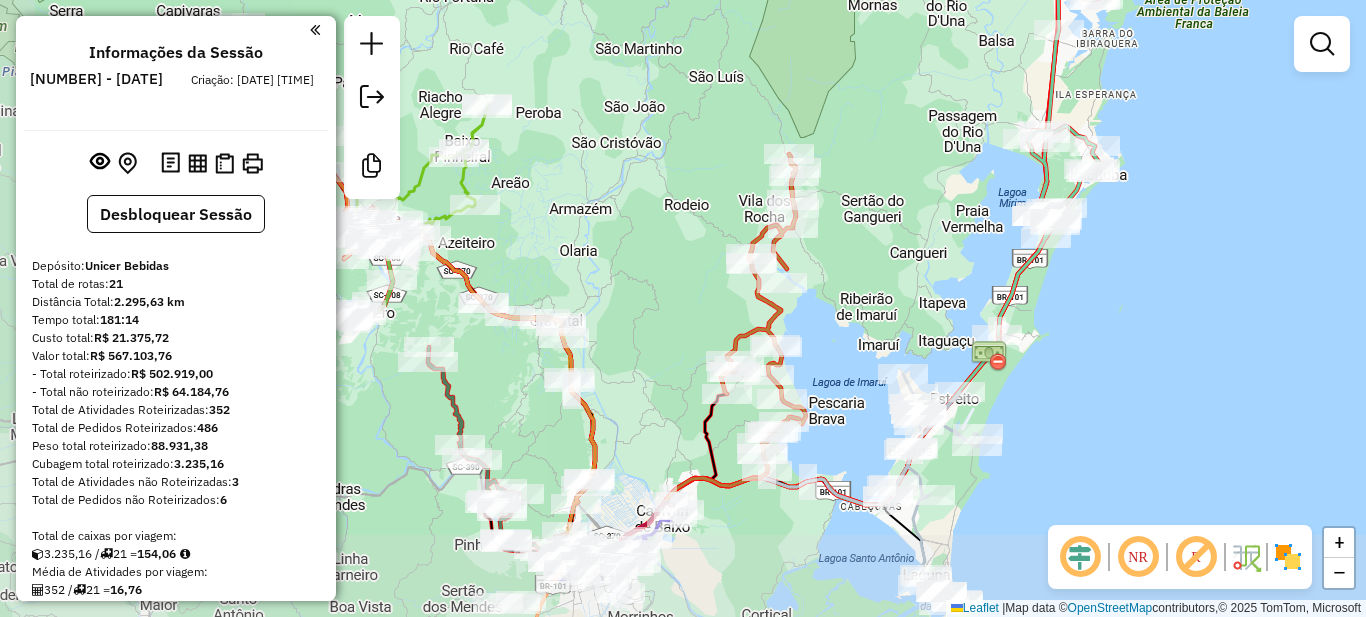 drag, startPoint x: 532, startPoint y: 253, endPoint x: 841, endPoint y: 167, distance: 320.74445 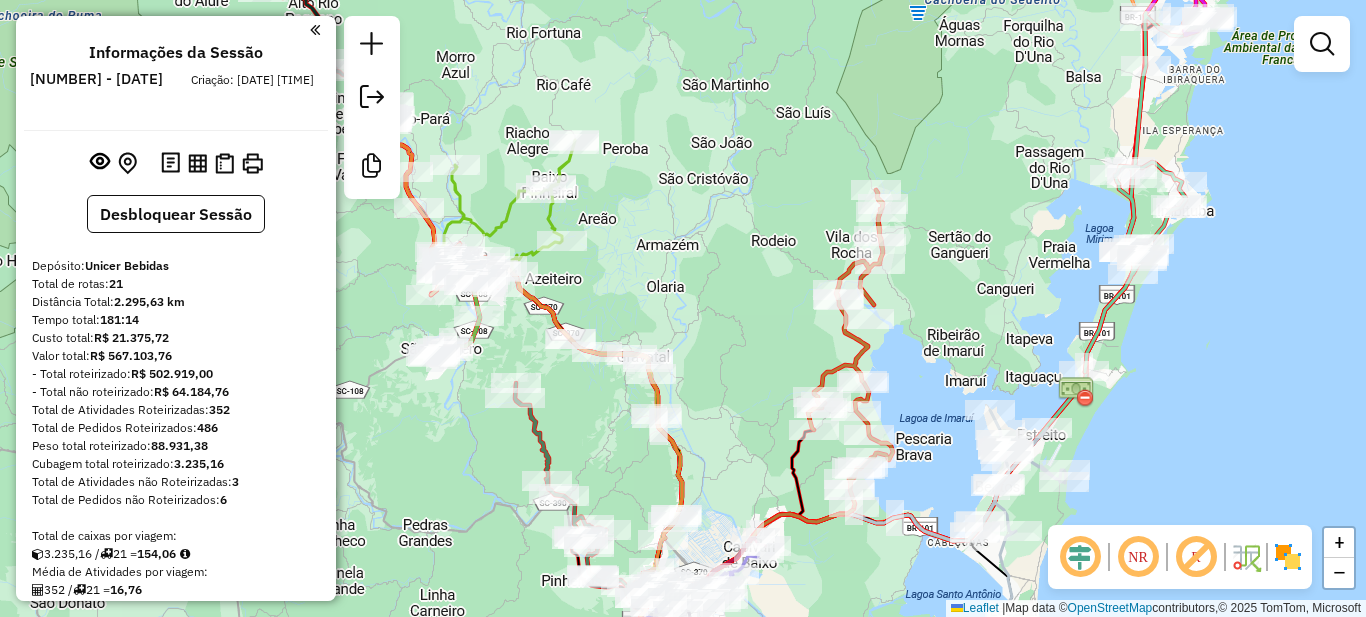 drag, startPoint x: 726, startPoint y: 218, endPoint x: 819, endPoint y: 221, distance: 93.04838 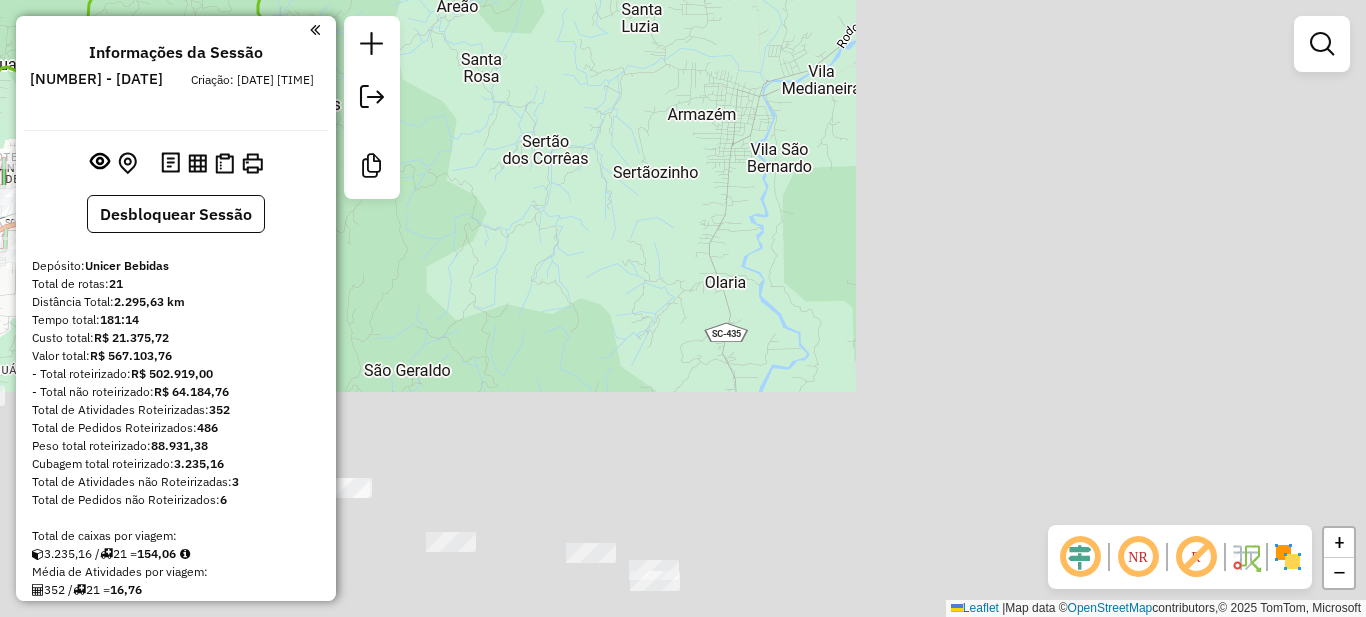 drag, startPoint x: 1070, startPoint y: 320, endPoint x: 454, endPoint y: 97, distance: 655.12213 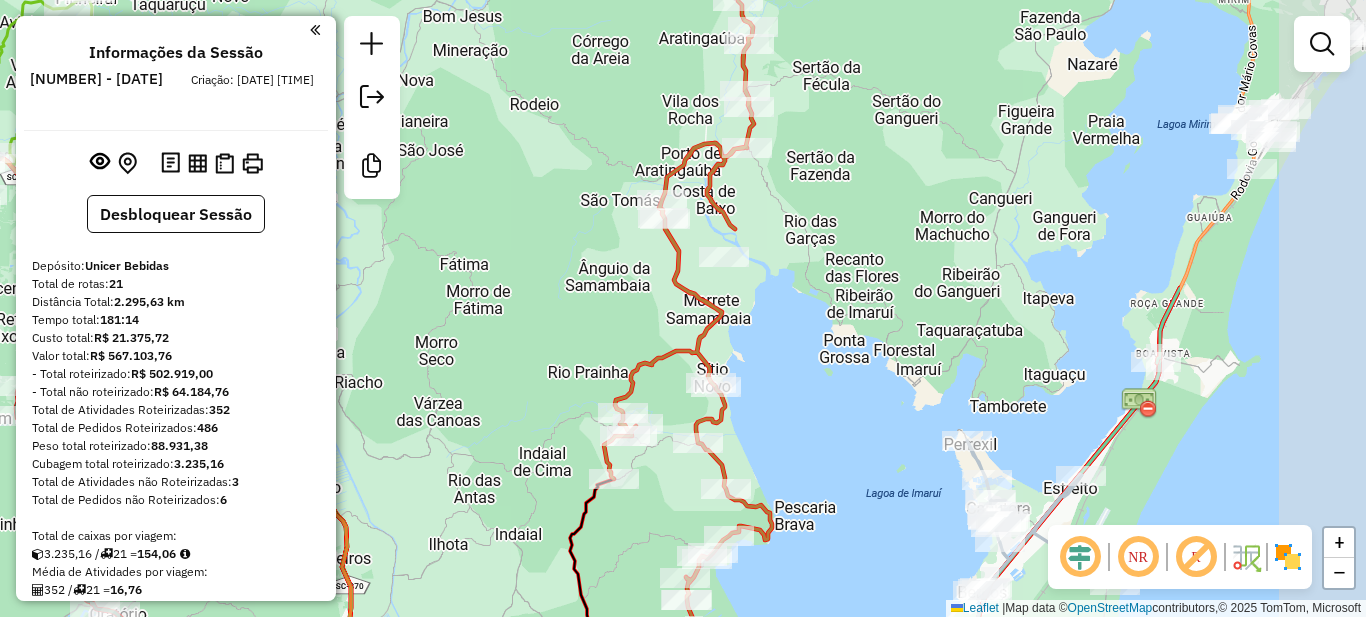 drag, startPoint x: 795, startPoint y: 245, endPoint x: 470, endPoint y: 220, distance: 325.9601 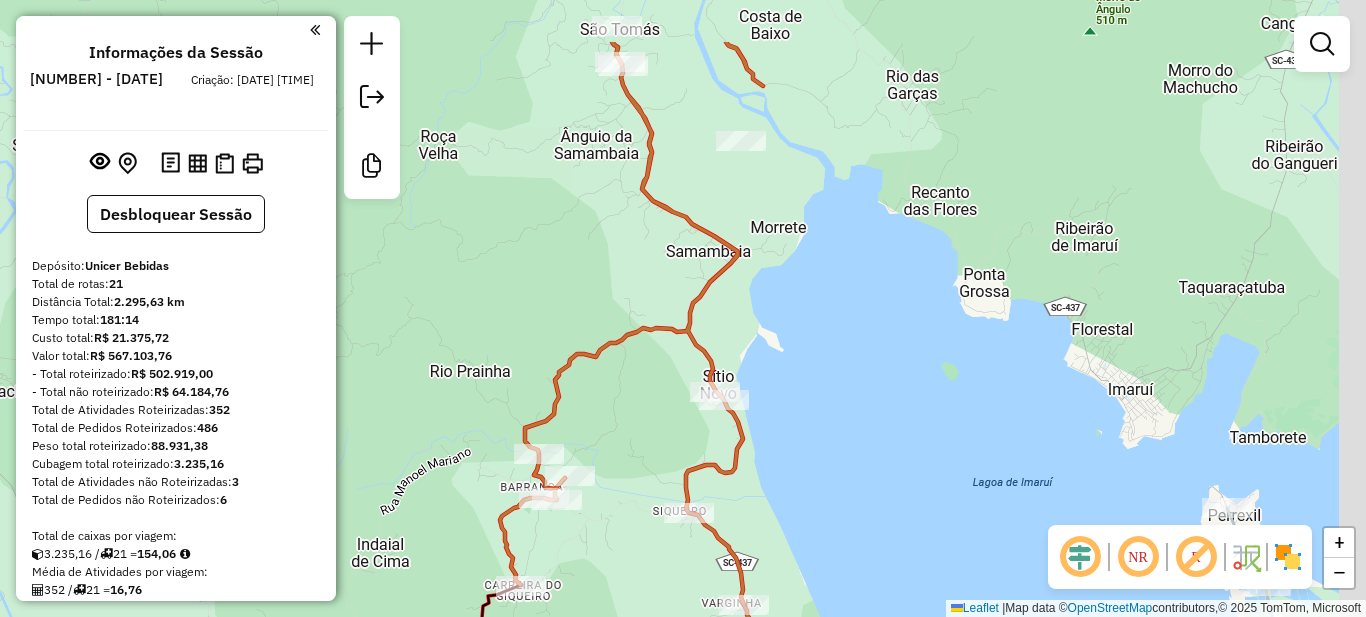 drag, startPoint x: 693, startPoint y: 277, endPoint x: 529, endPoint y: 538, distance: 308.2483 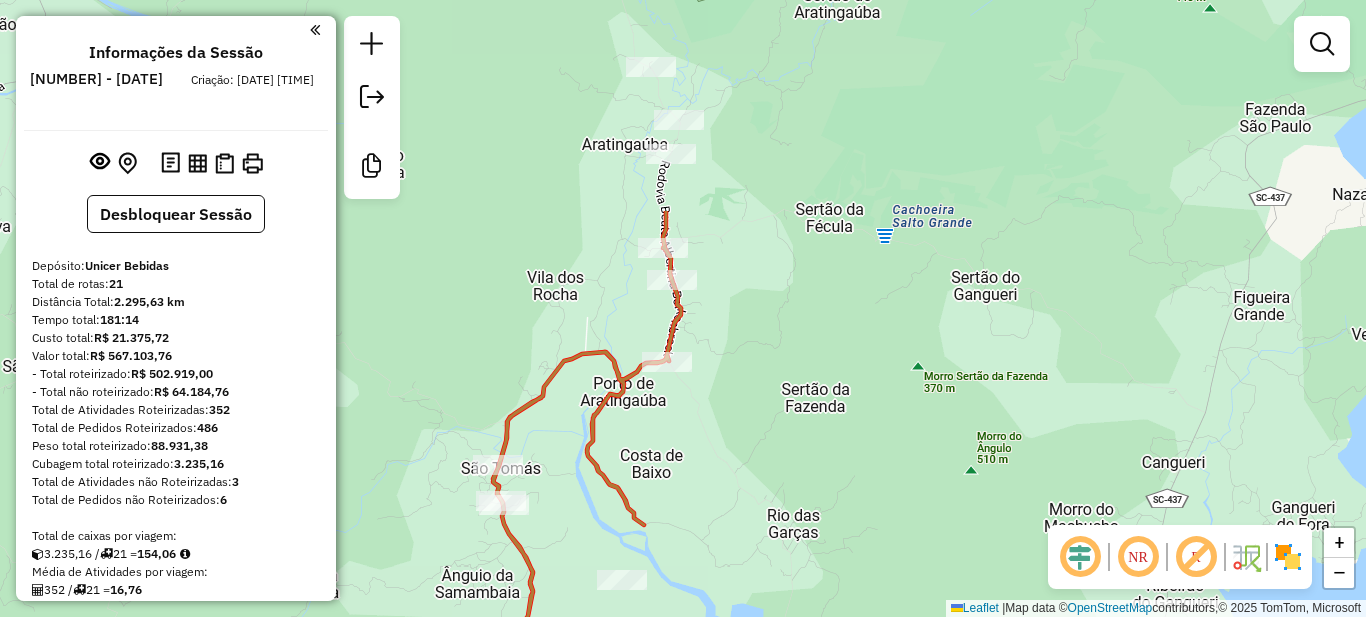 drag, startPoint x: 638, startPoint y: 266, endPoint x: 629, endPoint y: 482, distance: 216.18742 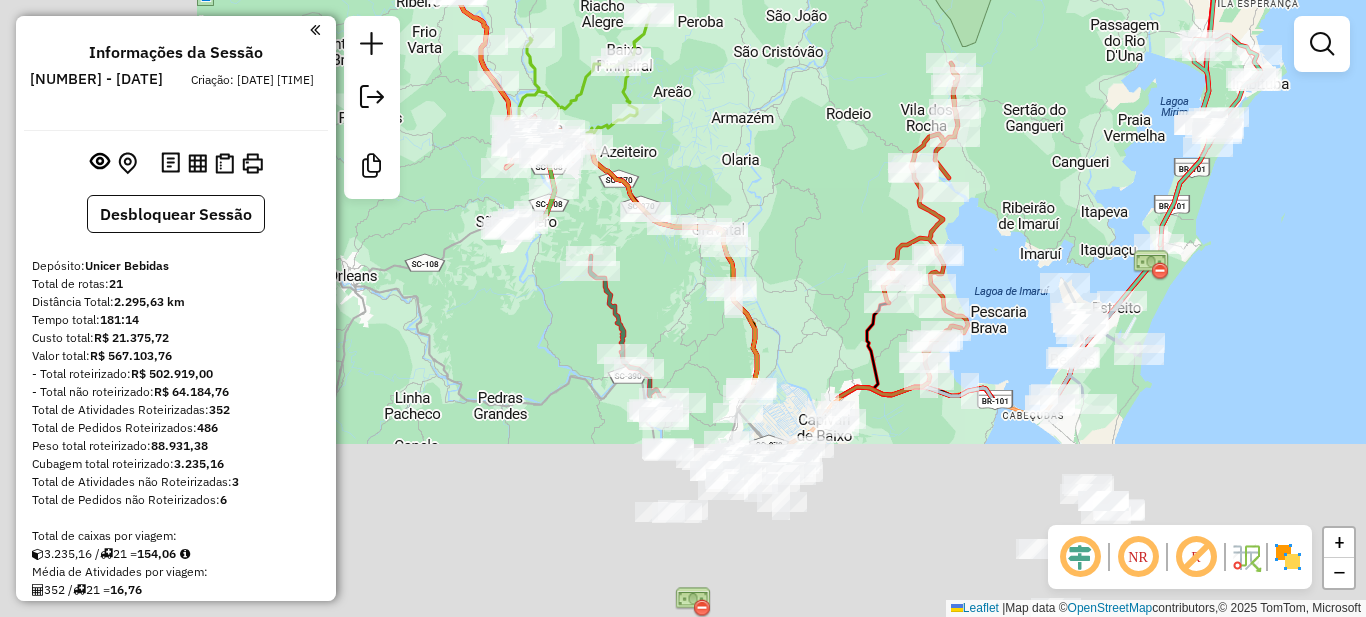 drag, startPoint x: 564, startPoint y: 469, endPoint x: 901, endPoint y: 162, distance: 455.8706 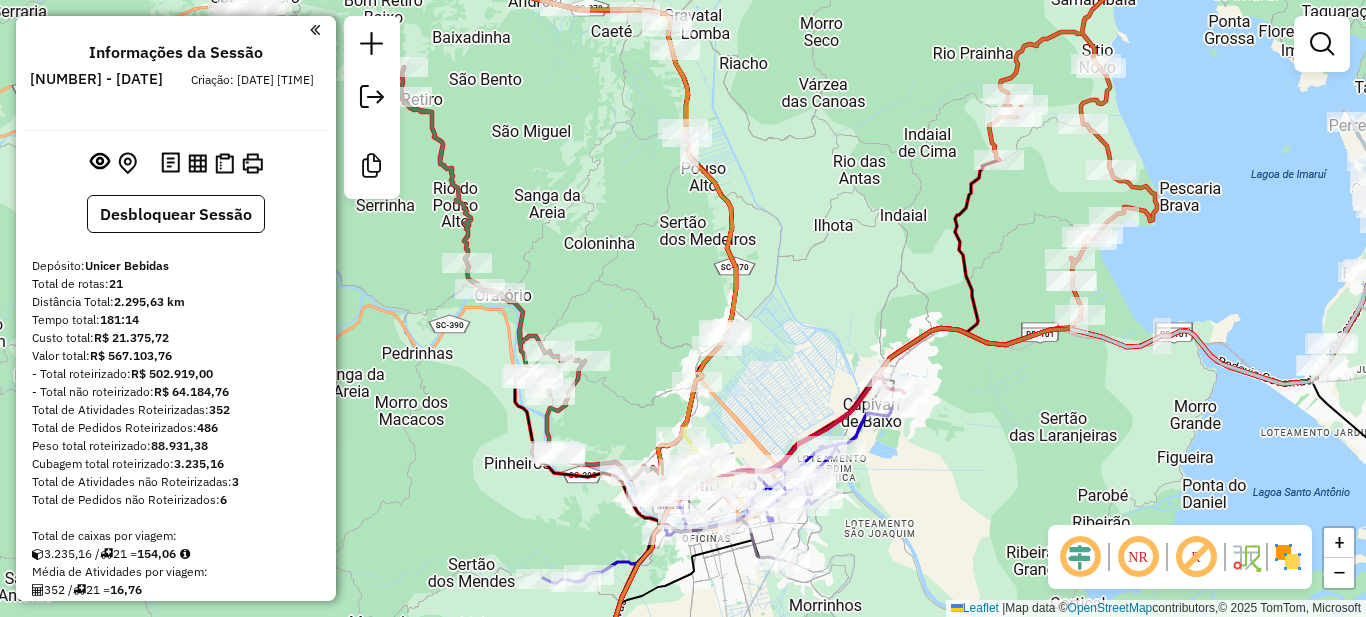 drag, startPoint x: 709, startPoint y: 243, endPoint x: 914, endPoint y: 425, distance: 274.13318 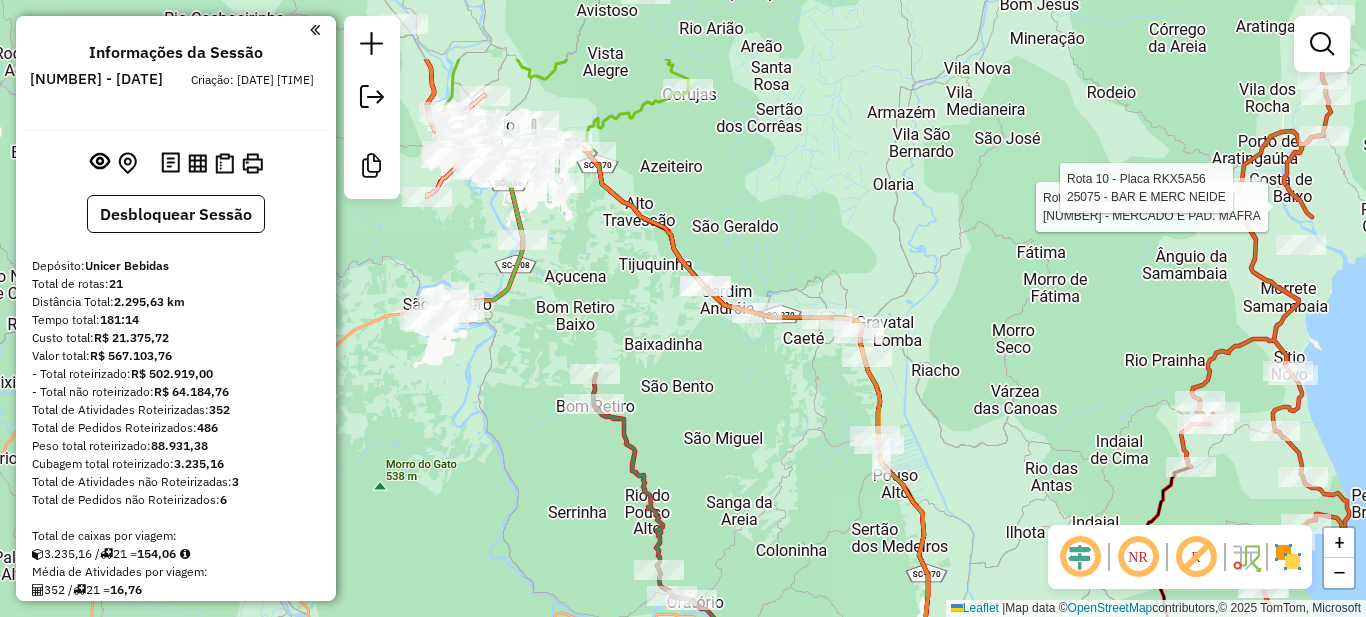 drag, startPoint x: 835, startPoint y: 309, endPoint x: 821, endPoint y: 455, distance: 146.6697 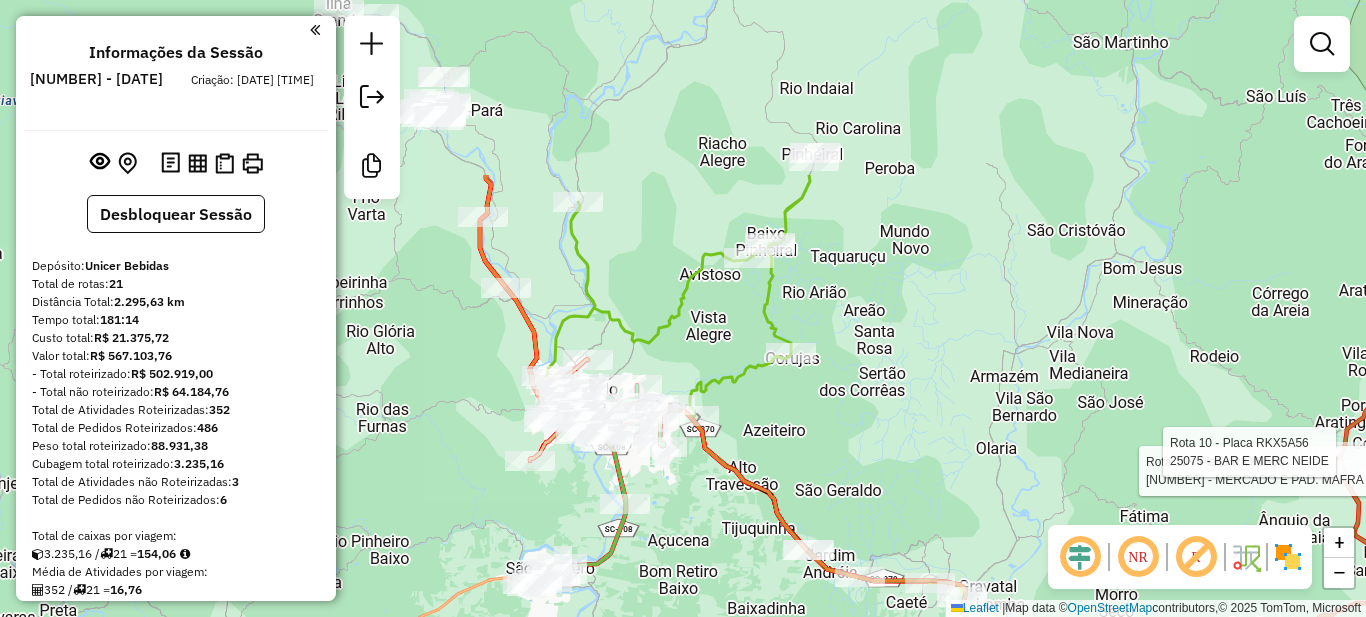 drag, startPoint x: 670, startPoint y: 244, endPoint x: 774, endPoint y: 484, distance: 261.5645 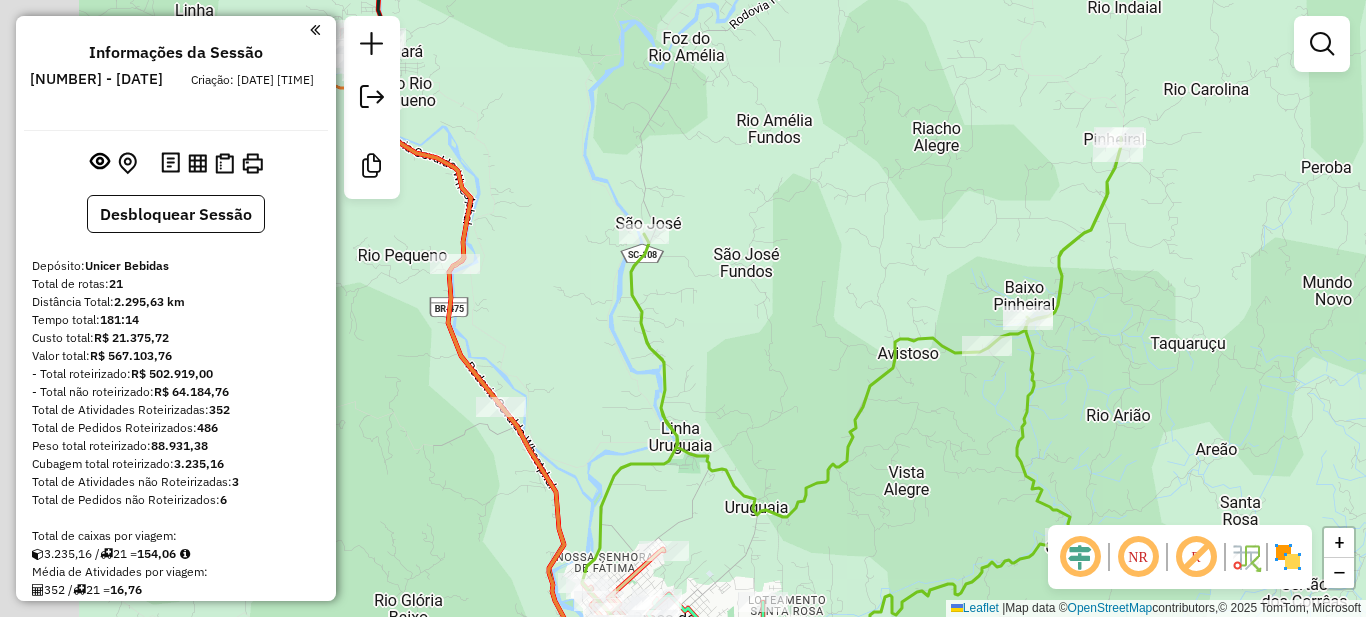 drag, startPoint x: 638, startPoint y: 257, endPoint x: 1015, endPoint y: 383, distance: 397.4984 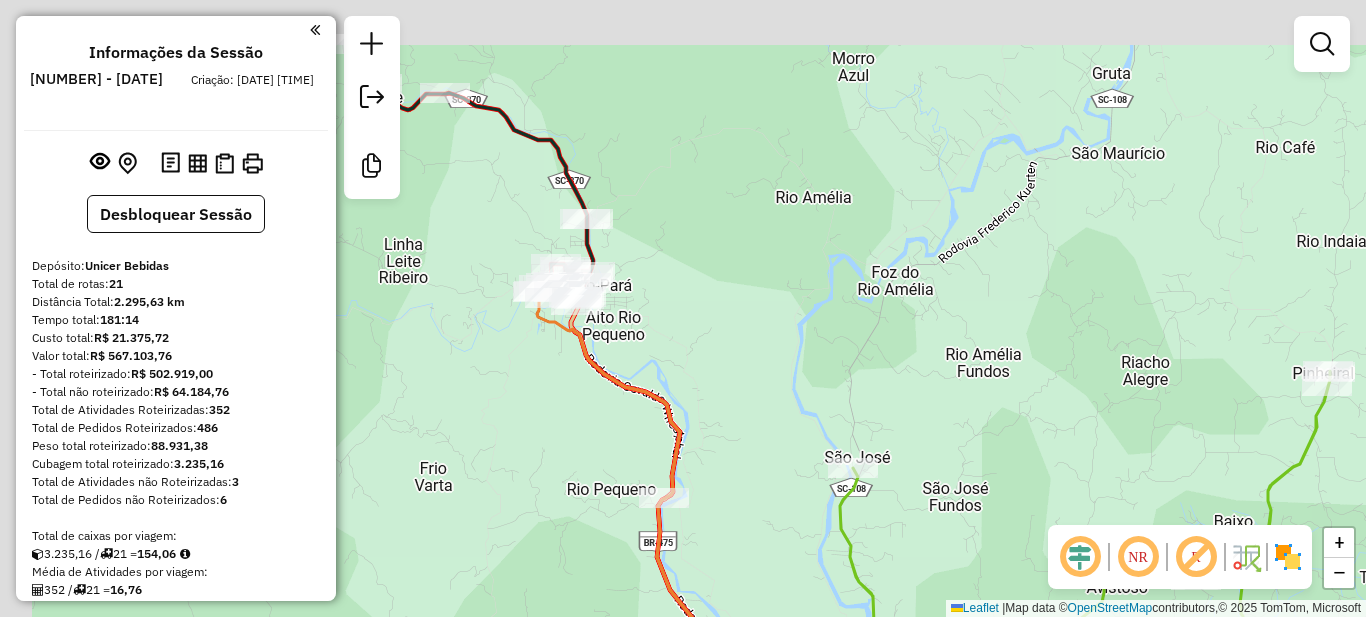 drag, startPoint x: 766, startPoint y: 263, endPoint x: 803, endPoint y: 390, distance: 132.28 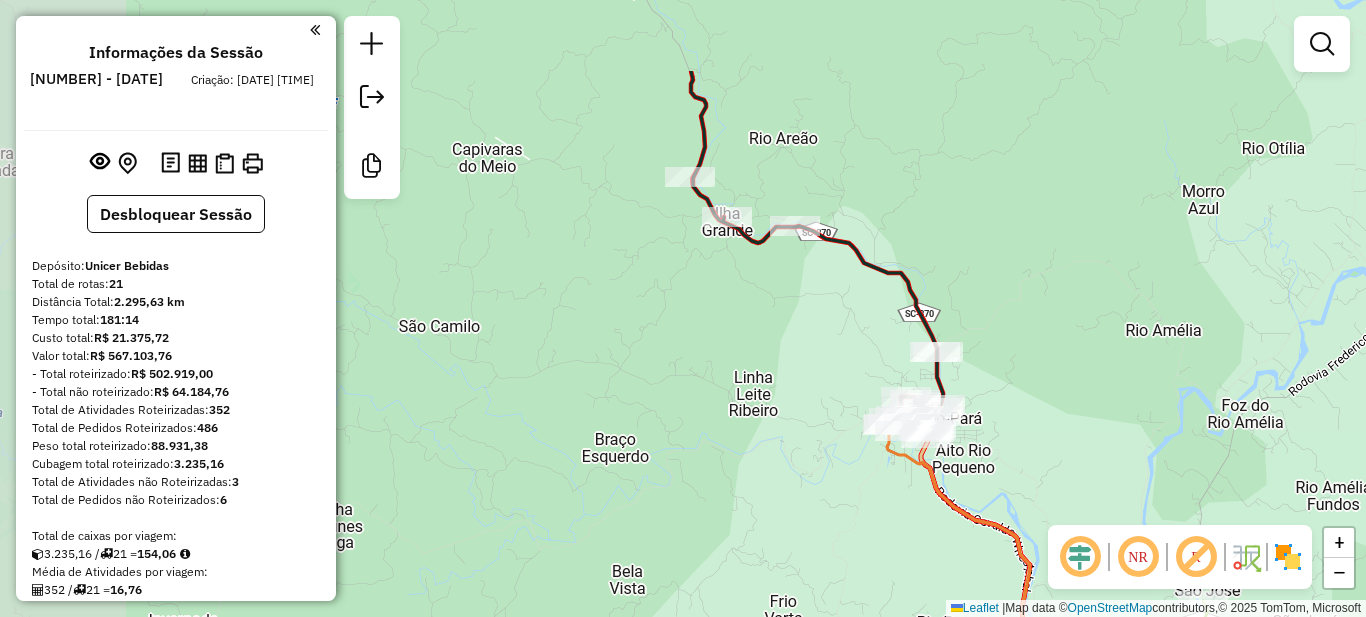drag, startPoint x: 563, startPoint y: 183, endPoint x: 625, endPoint y: -68, distance: 258.544 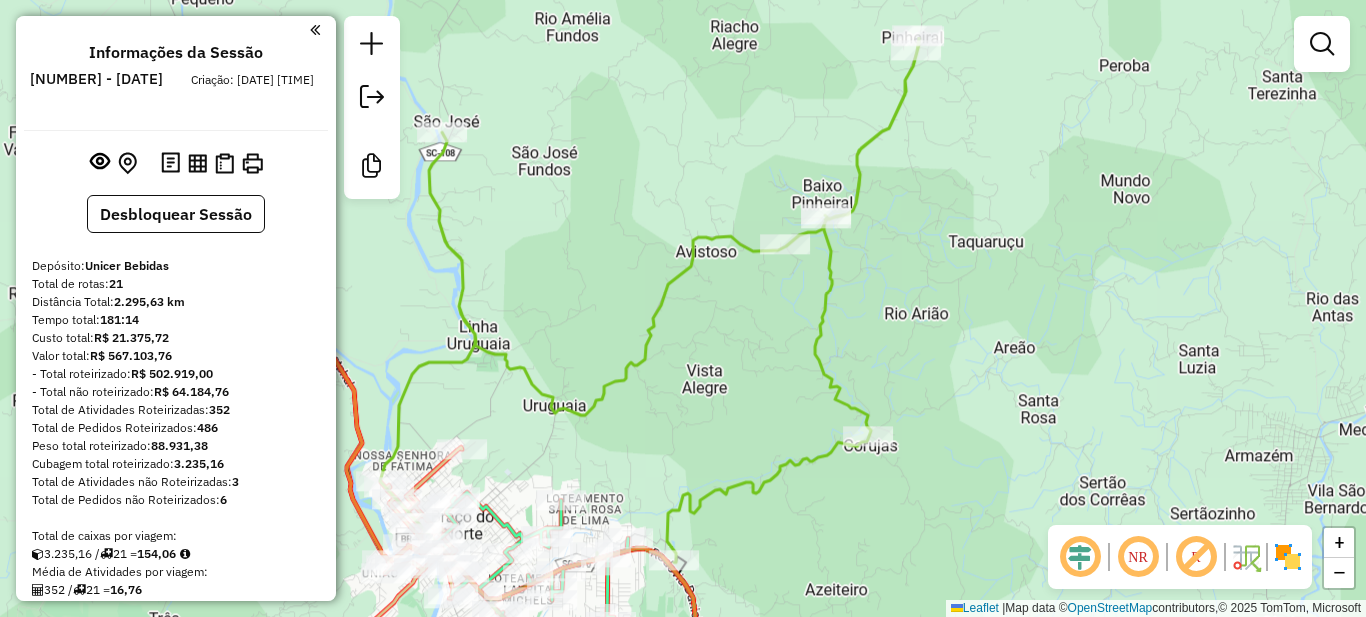 drag, startPoint x: 1004, startPoint y: 278, endPoint x: 639, endPoint y: 370, distance: 376.416 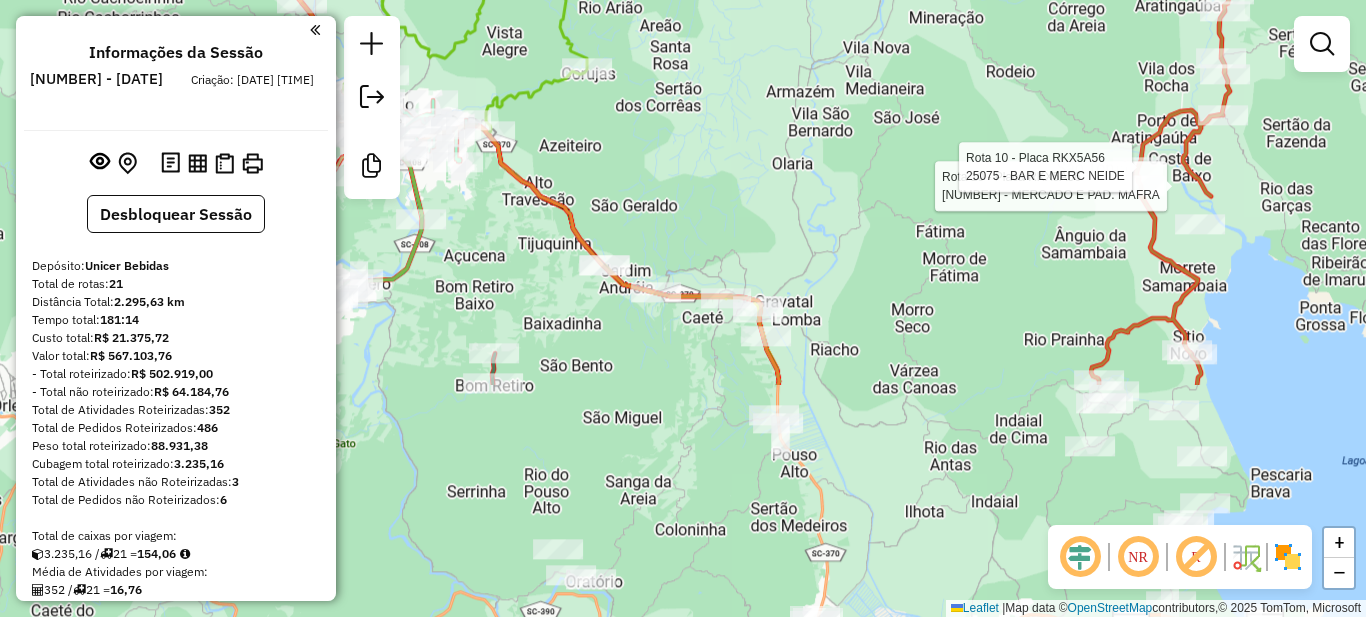 drag, startPoint x: 805, startPoint y: 339, endPoint x: 602, endPoint y: 46, distance: 356.45197 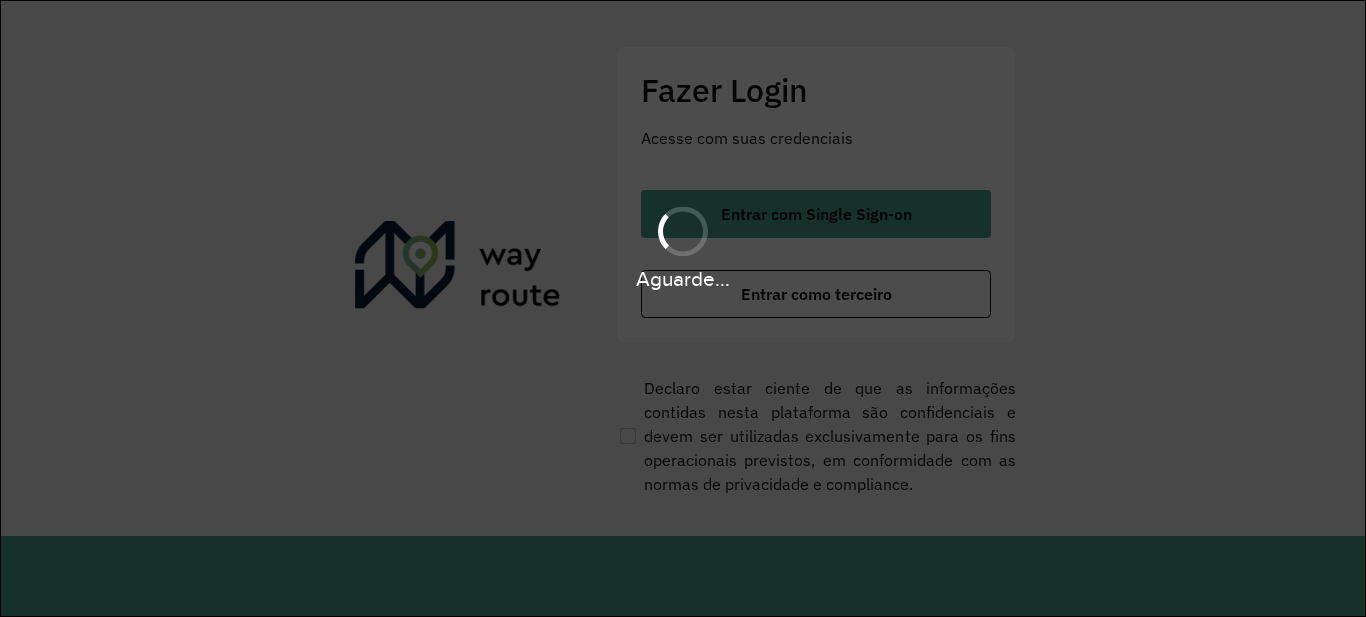 scroll, scrollTop: 0, scrollLeft: 0, axis: both 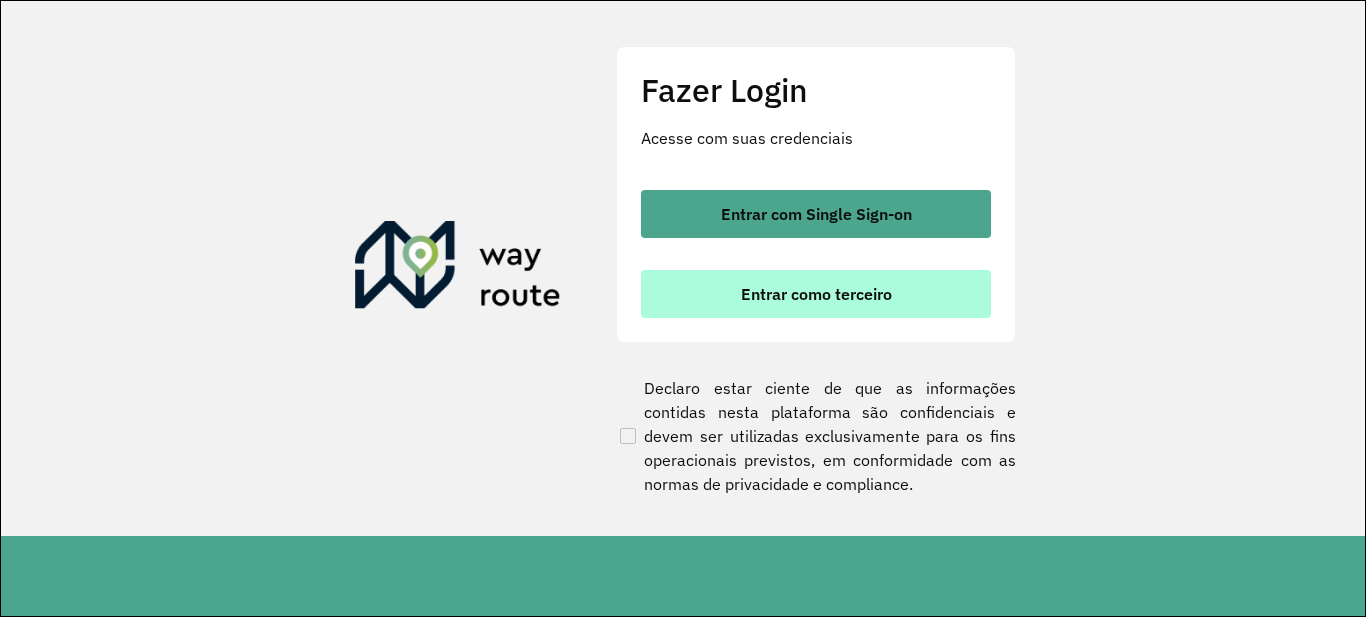 click on "Entrar como terceiro" at bounding box center [816, 294] 